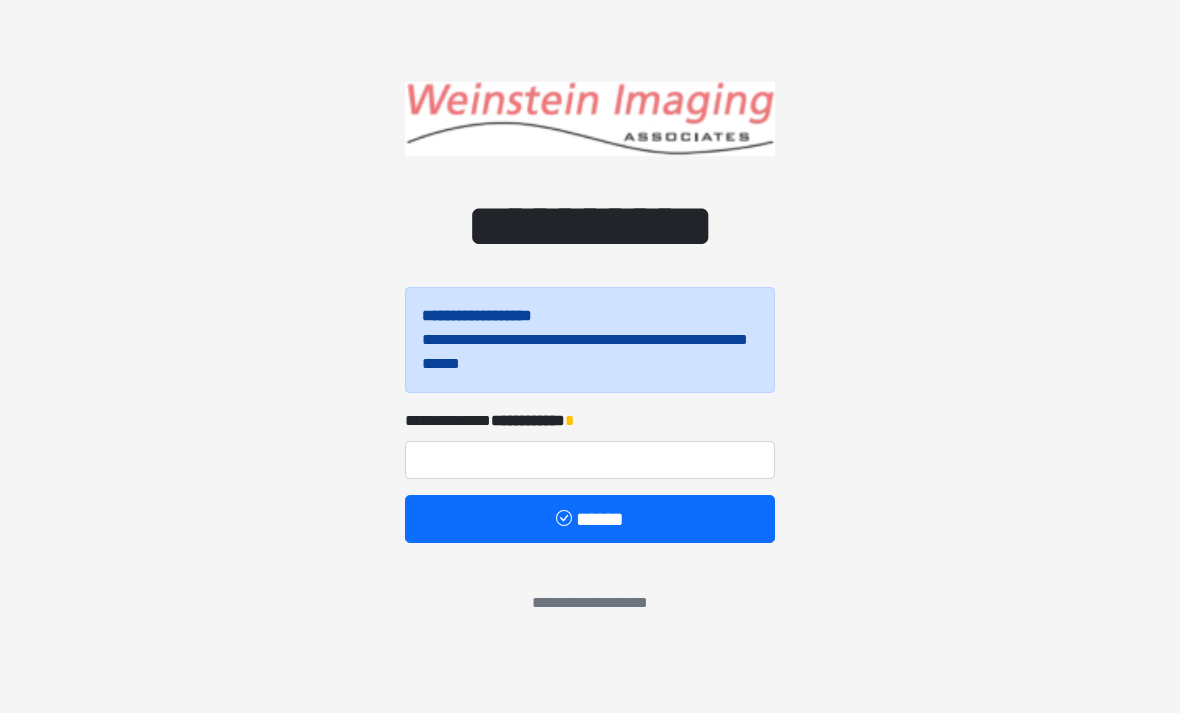 scroll, scrollTop: 0, scrollLeft: 0, axis: both 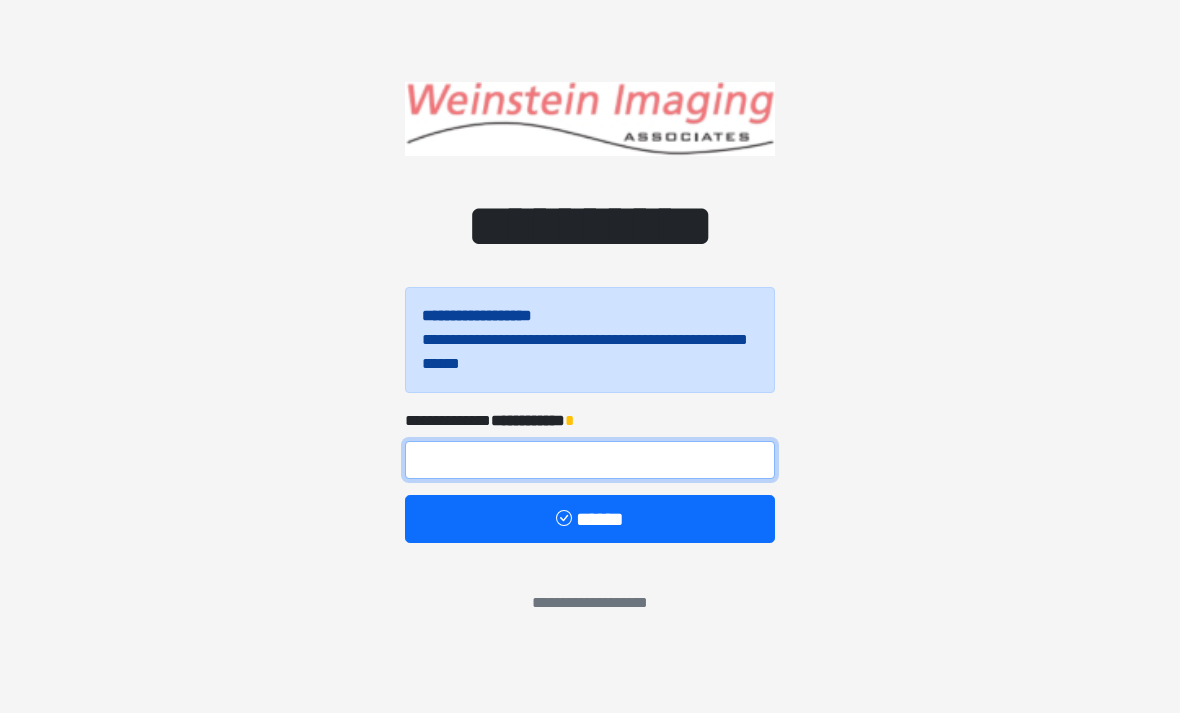 click at bounding box center (590, 460) 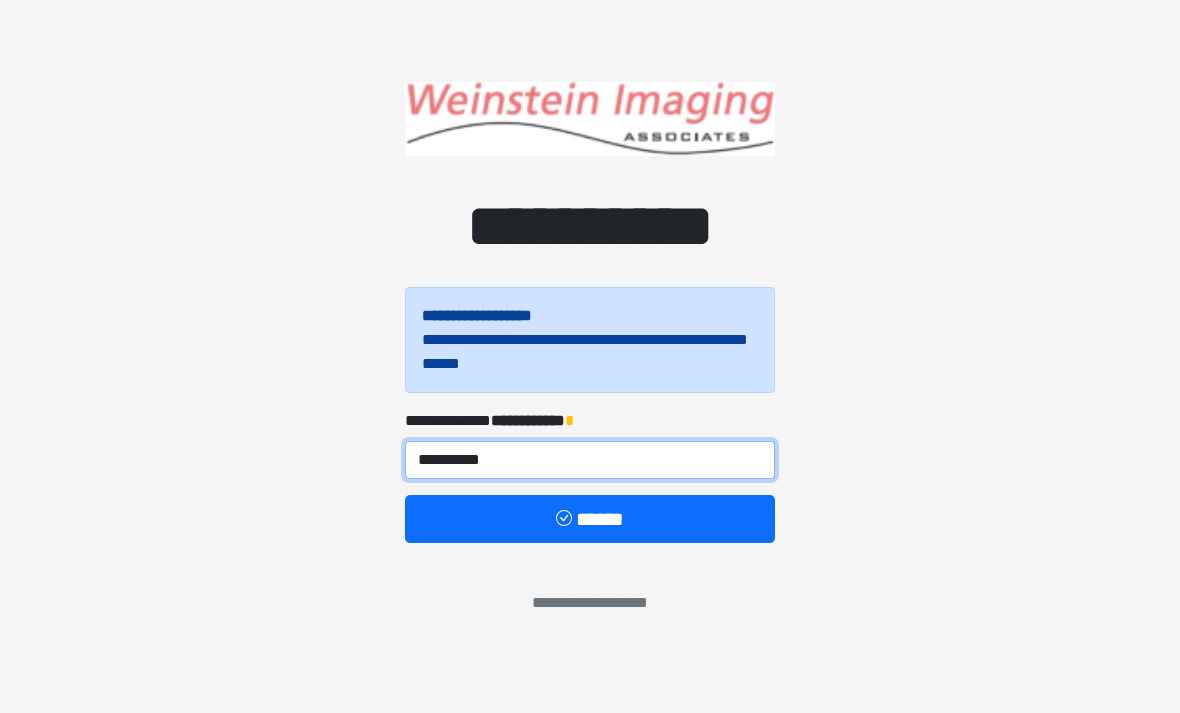 type on "**********" 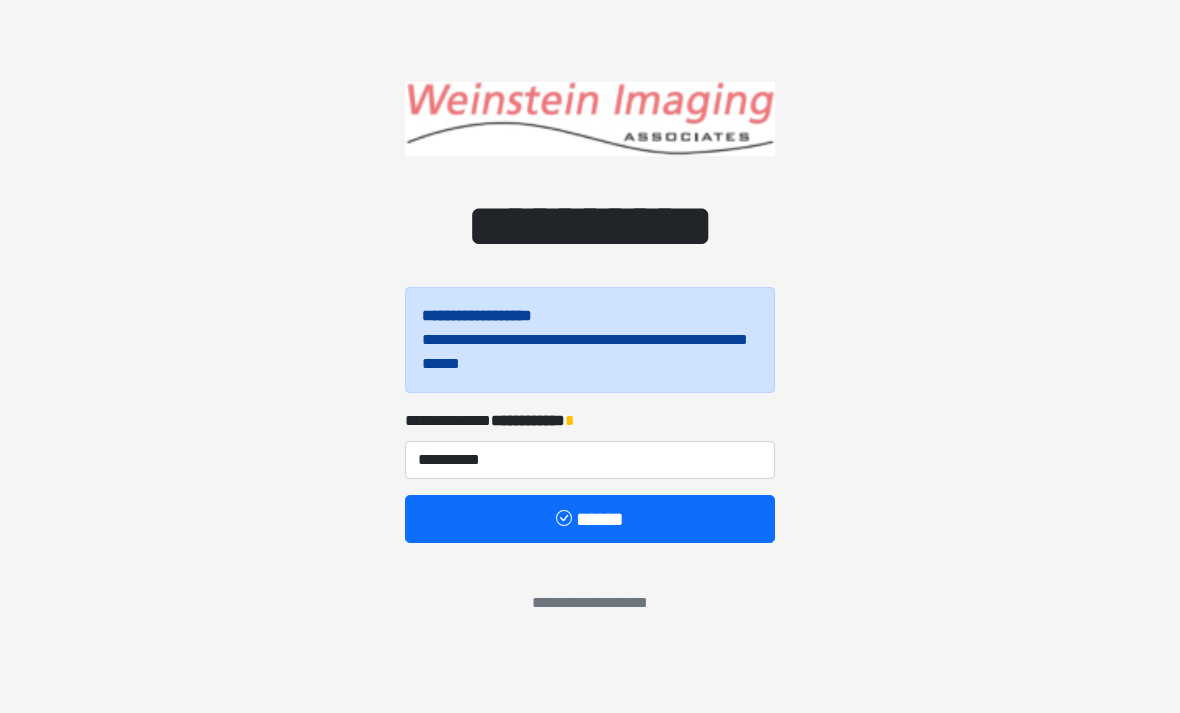 click on "******" at bounding box center (590, 519) 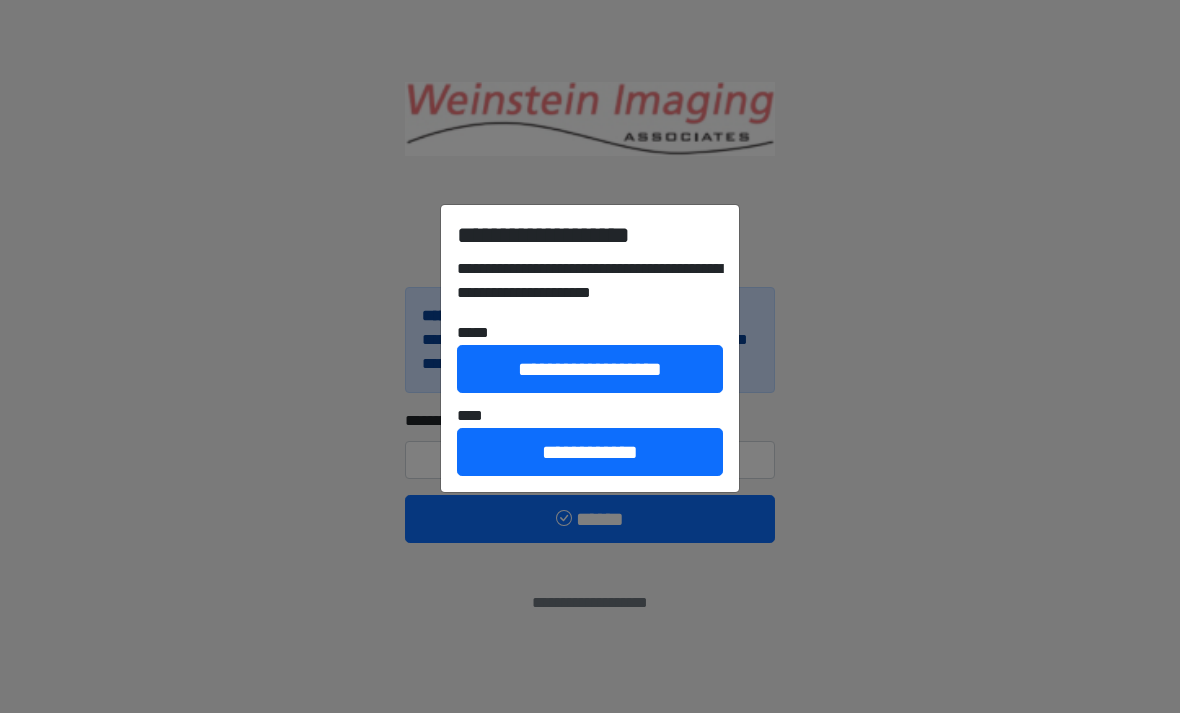 click on "**********" at bounding box center [590, 452] 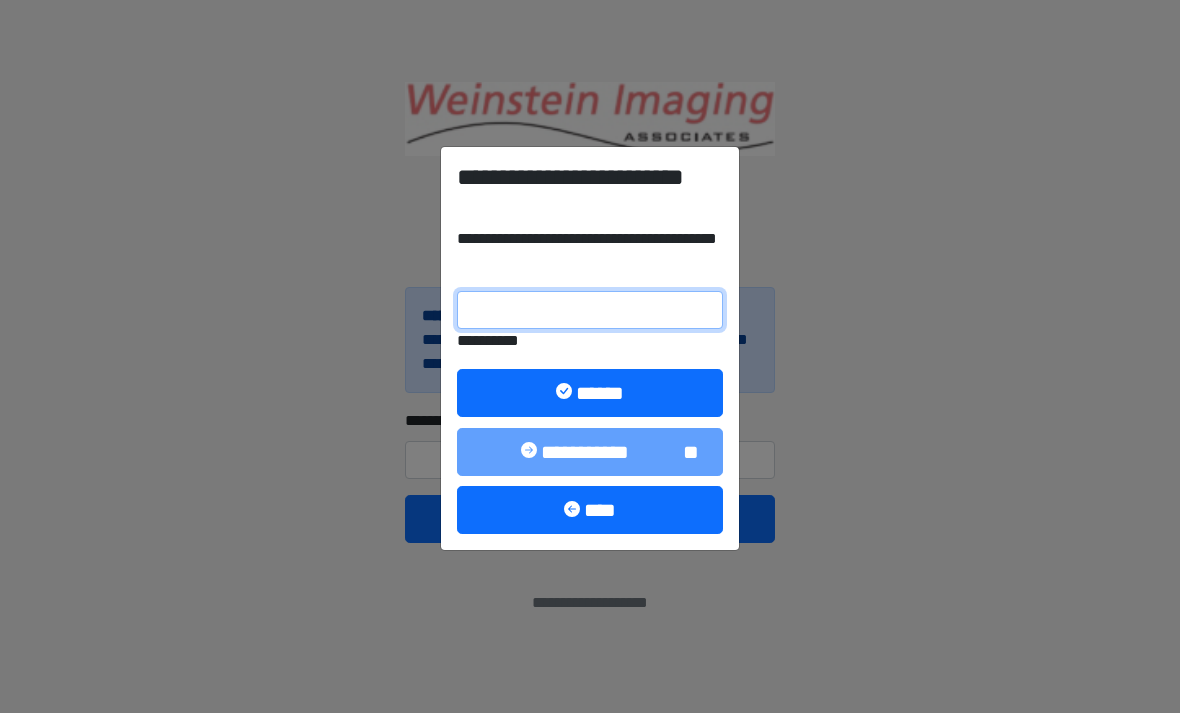 click on "**********" at bounding box center (590, 310) 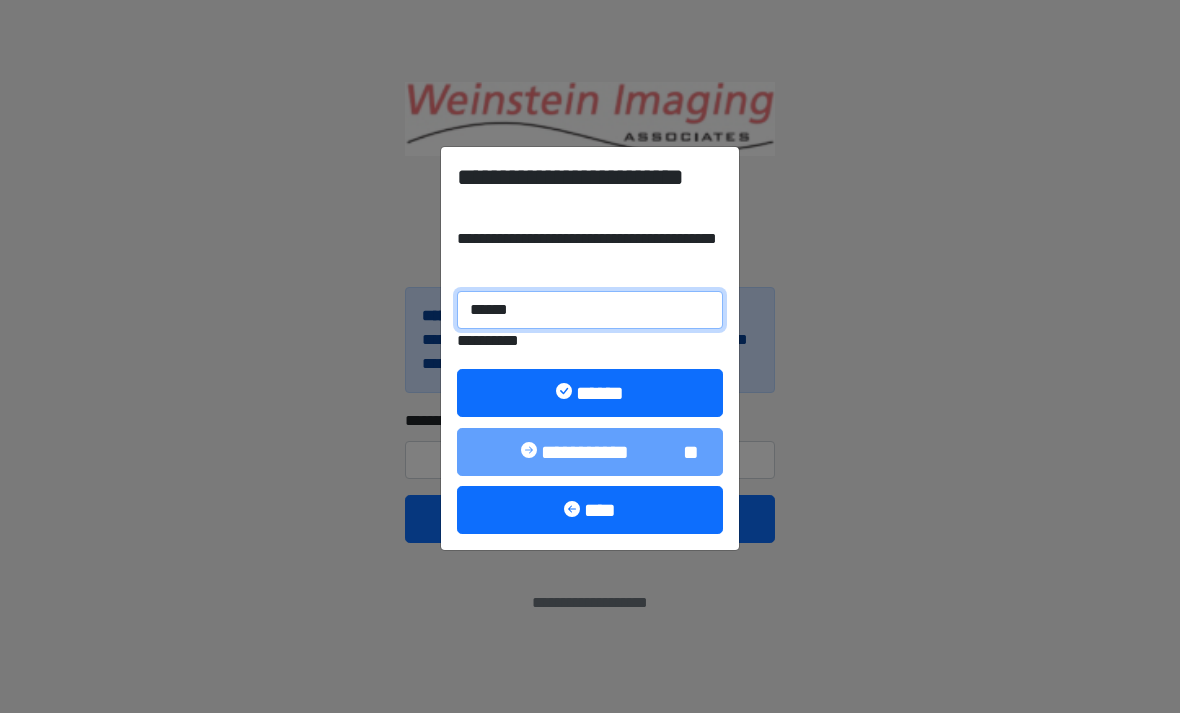 type on "******" 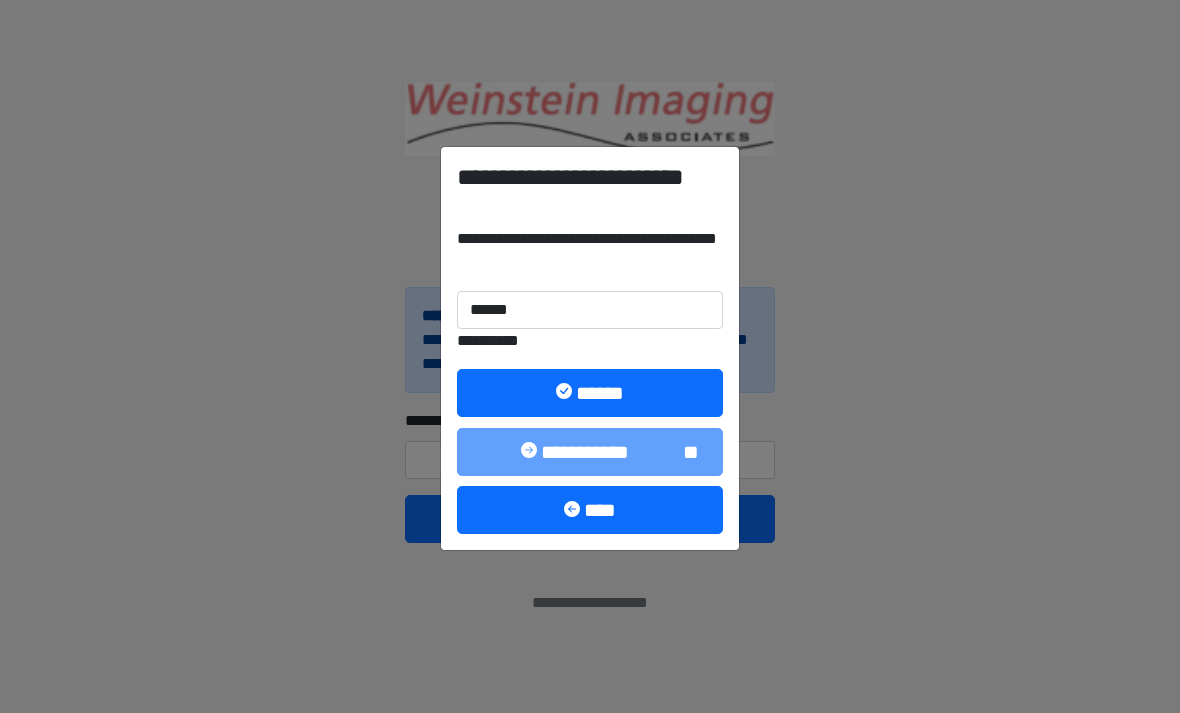 click on "******" at bounding box center (590, 393) 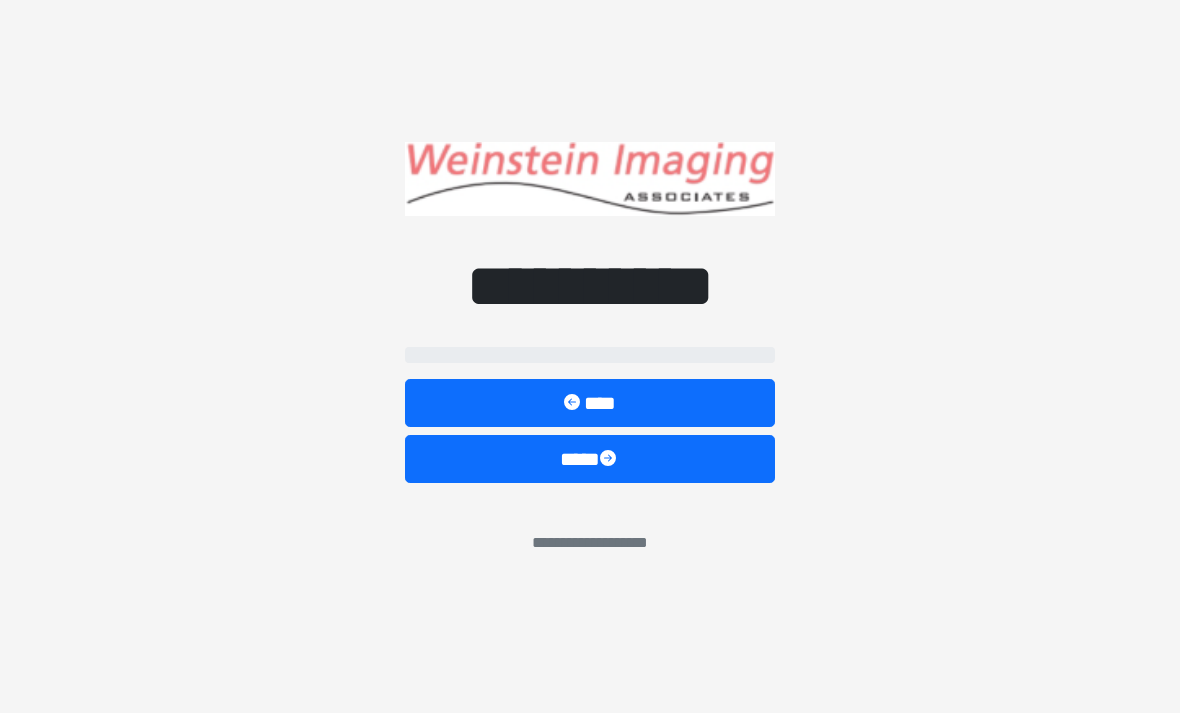 select on "*****" 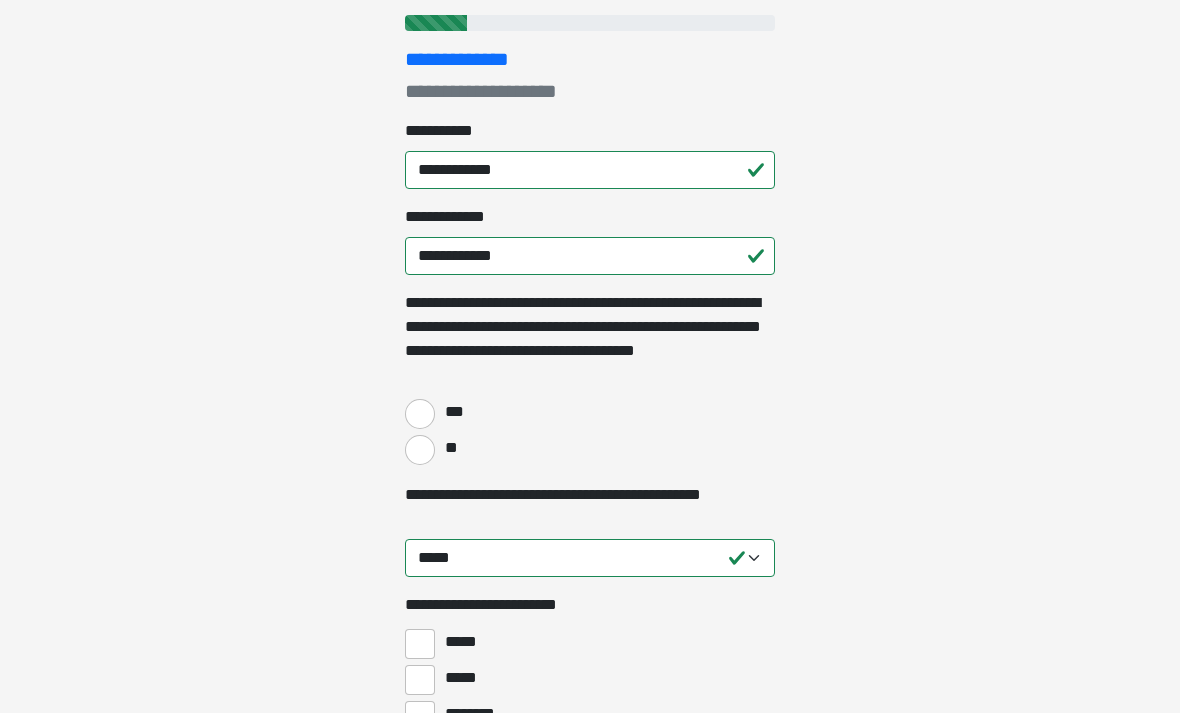 scroll, scrollTop: 246, scrollLeft: 0, axis: vertical 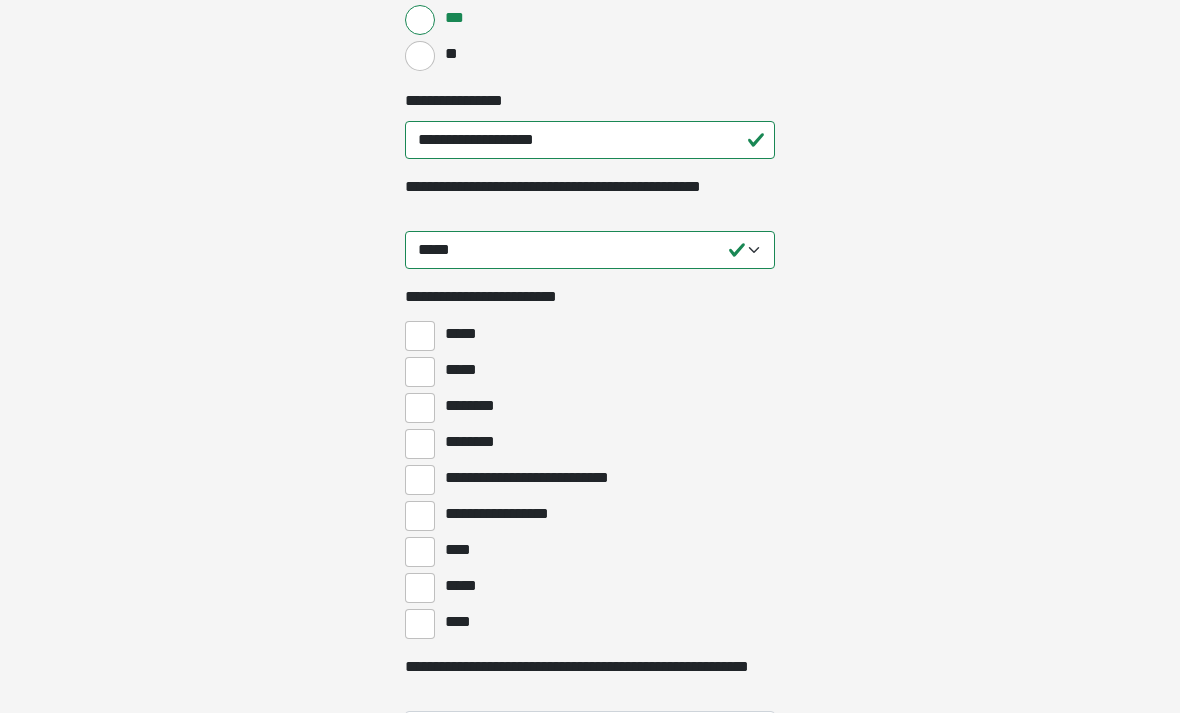 click on "********" at bounding box center (475, 406) 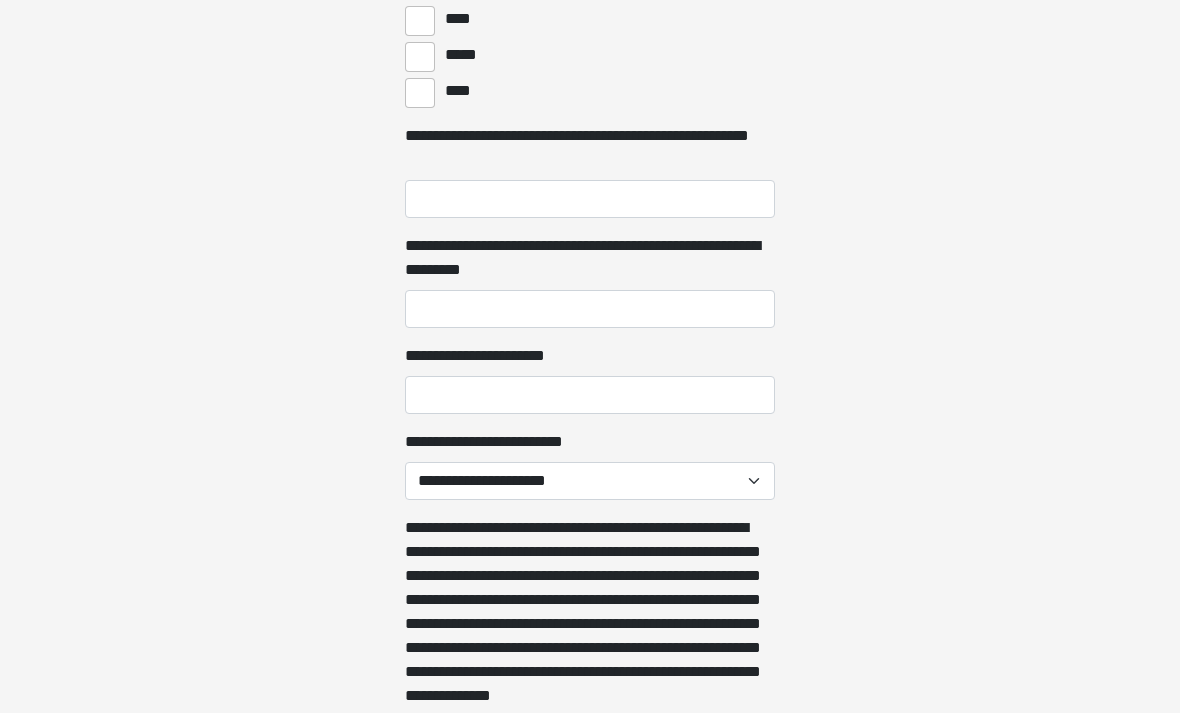 scroll, scrollTop: 1171, scrollLeft: 0, axis: vertical 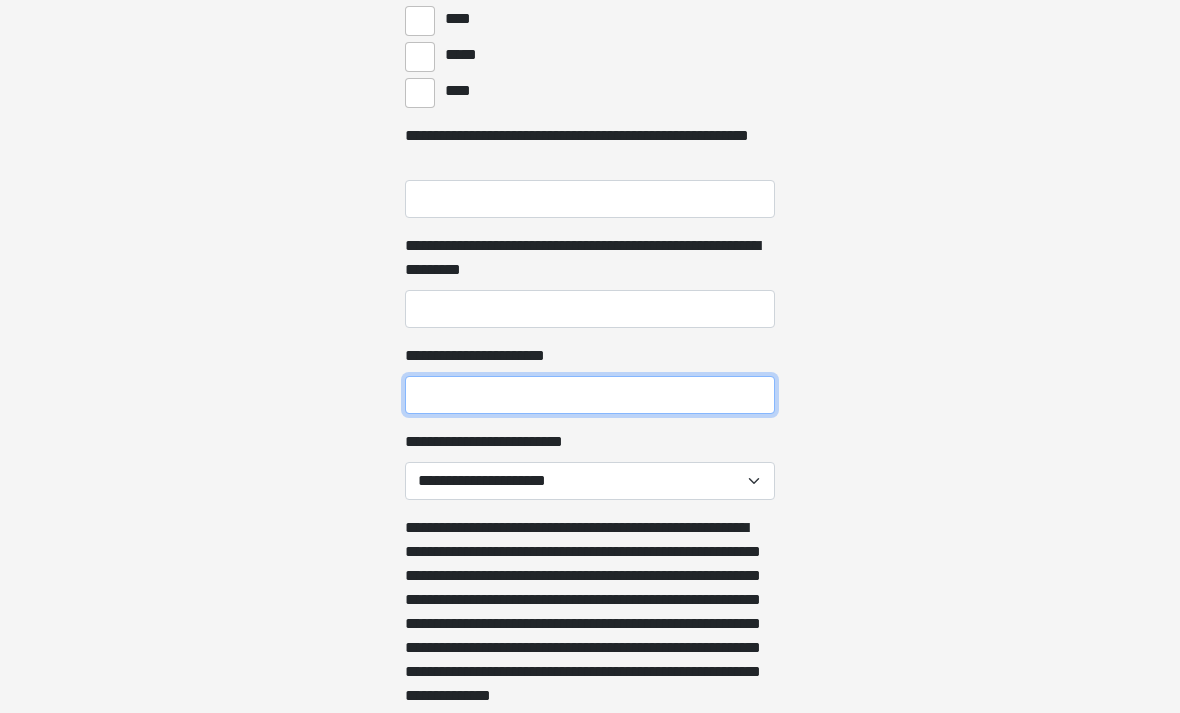 click on "**********" at bounding box center (590, 395) 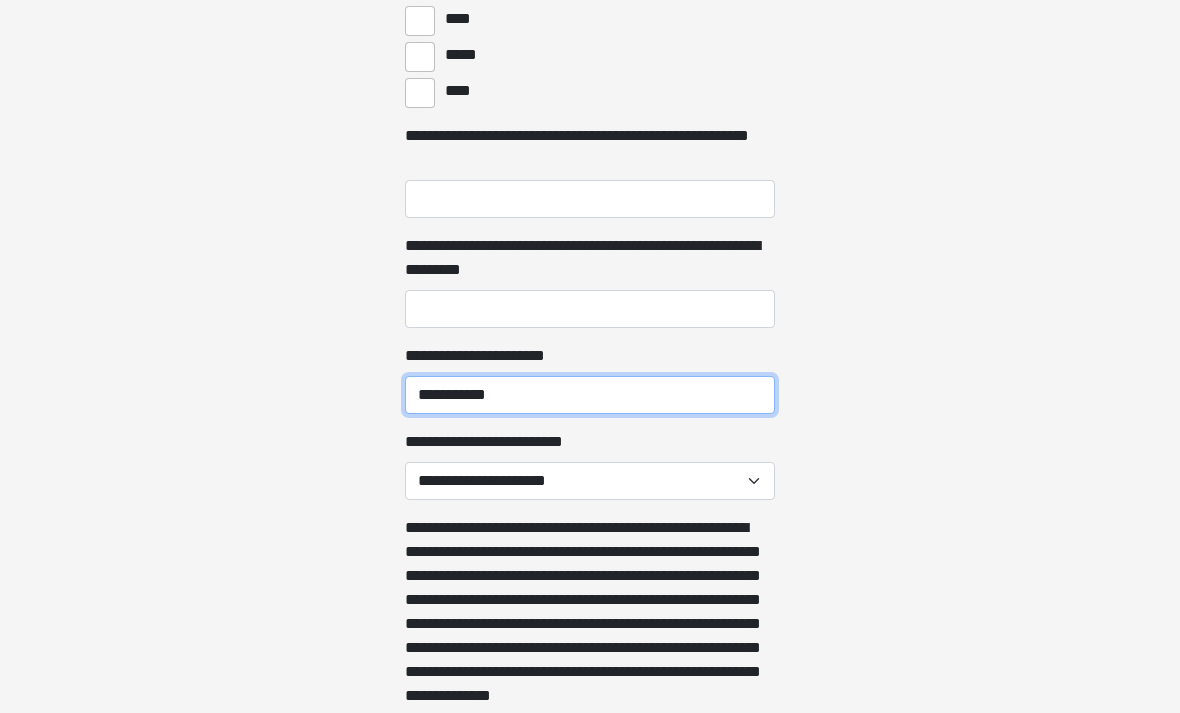 type on "**********" 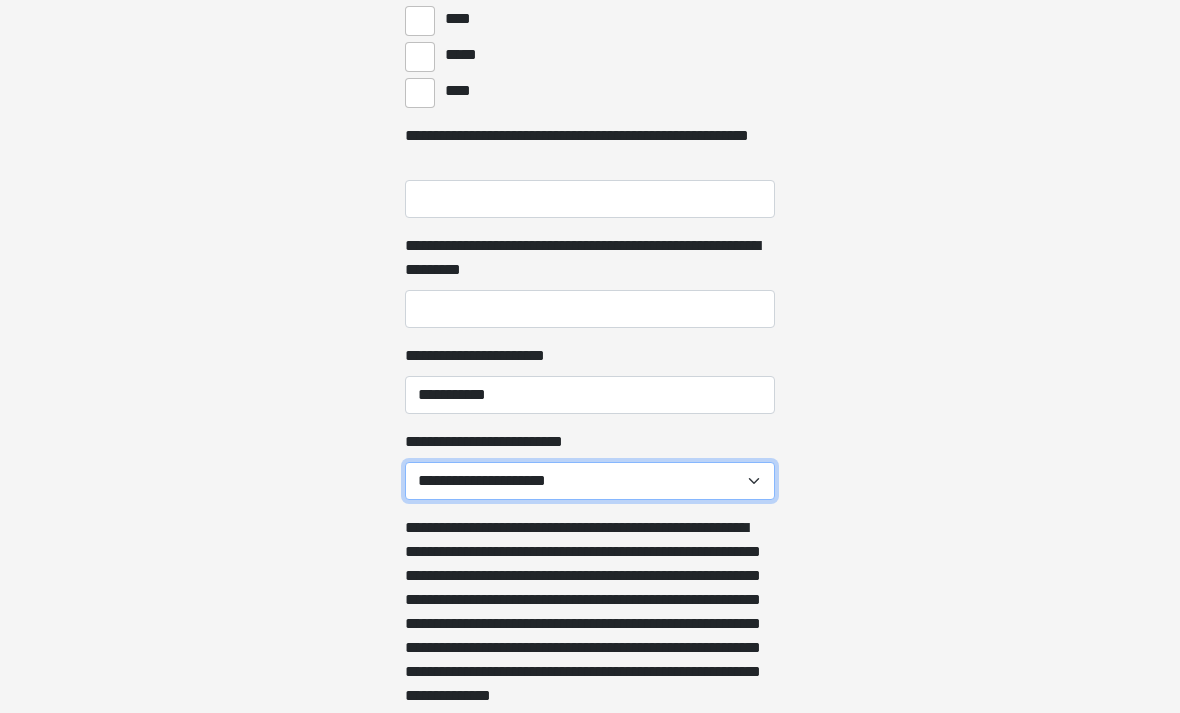 click on "**********" at bounding box center [590, 481] 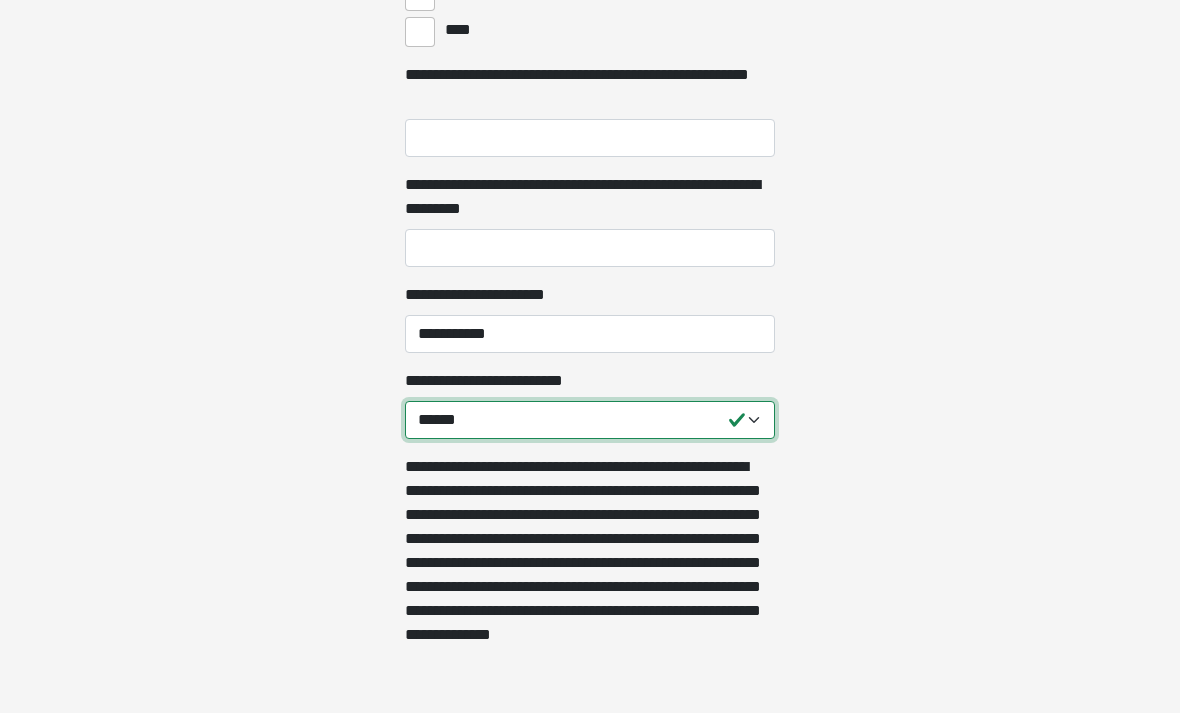 scroll, scrollTop: 1325, scrollLeft: 0, axis: vertical 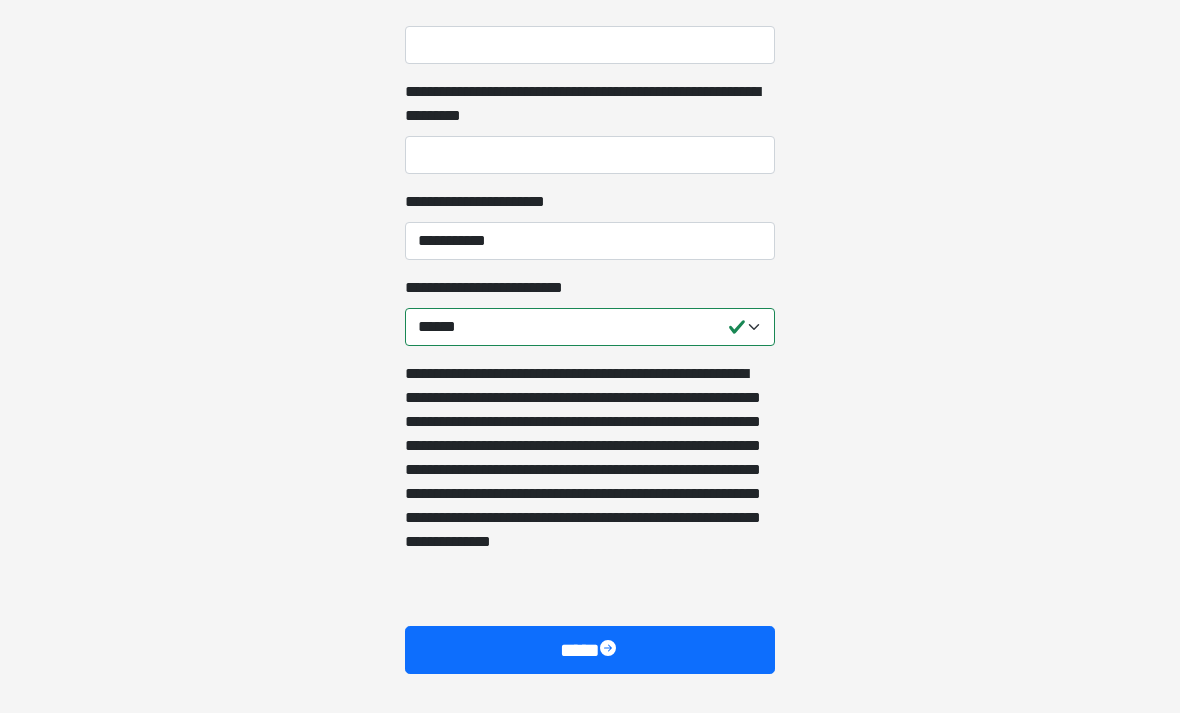 click on "****" at bounding box center (590, 650) 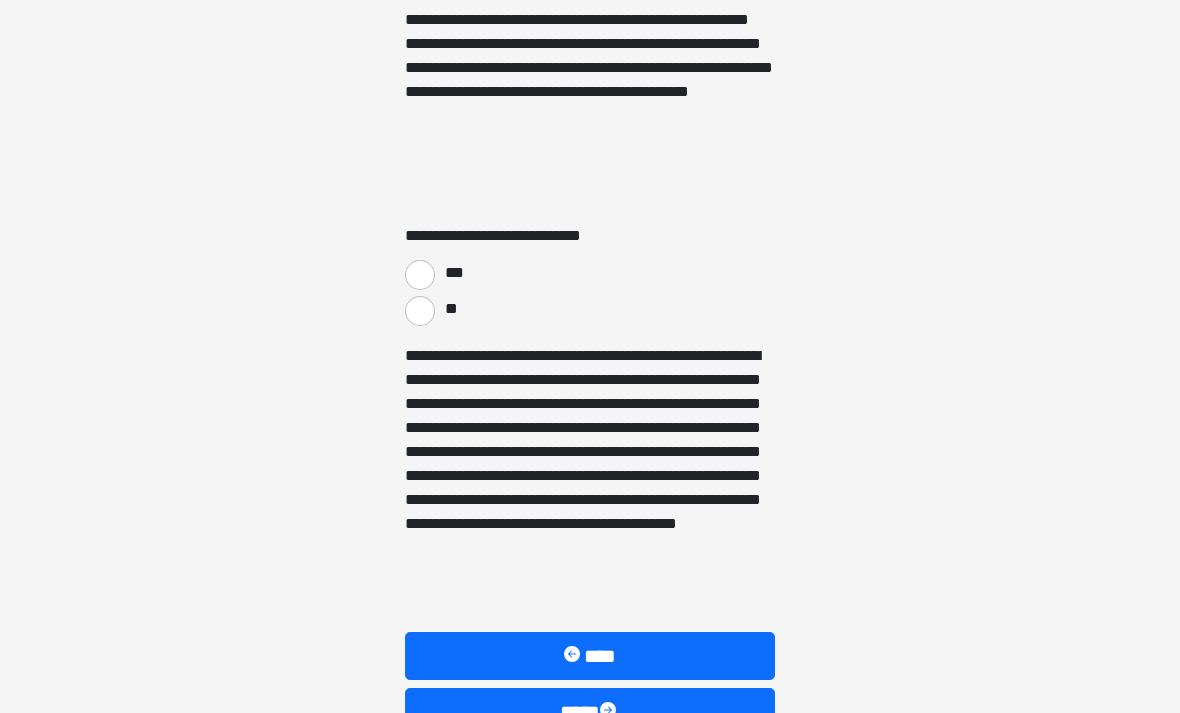 scroll, scrollTop: 3482, scrollLeft: 0, axis: vertical 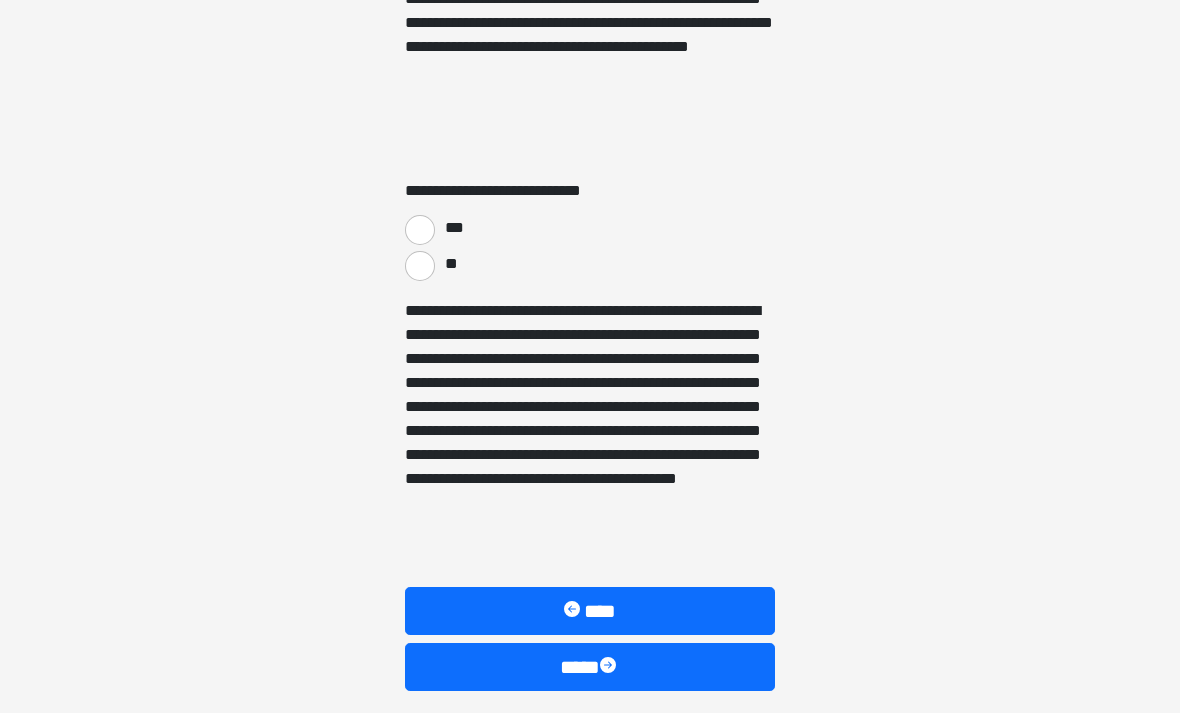 click on "***" at bounding box center (420, 230) 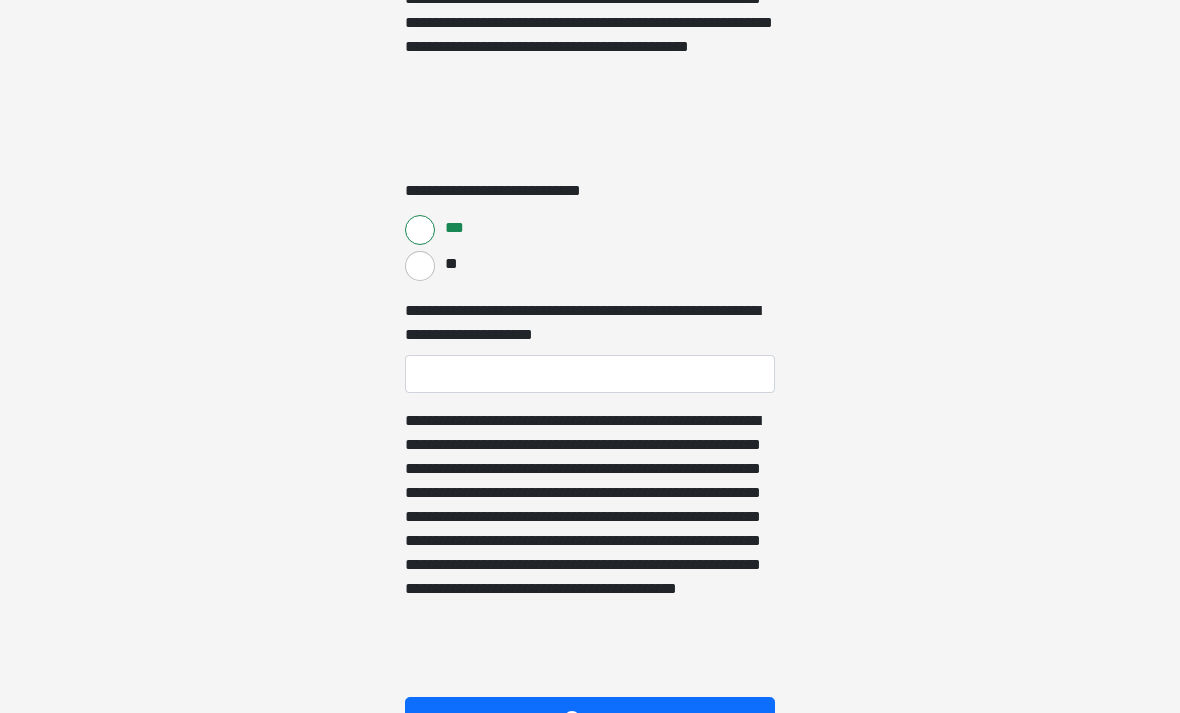 click on "**********" at bounding box center (590, 231) 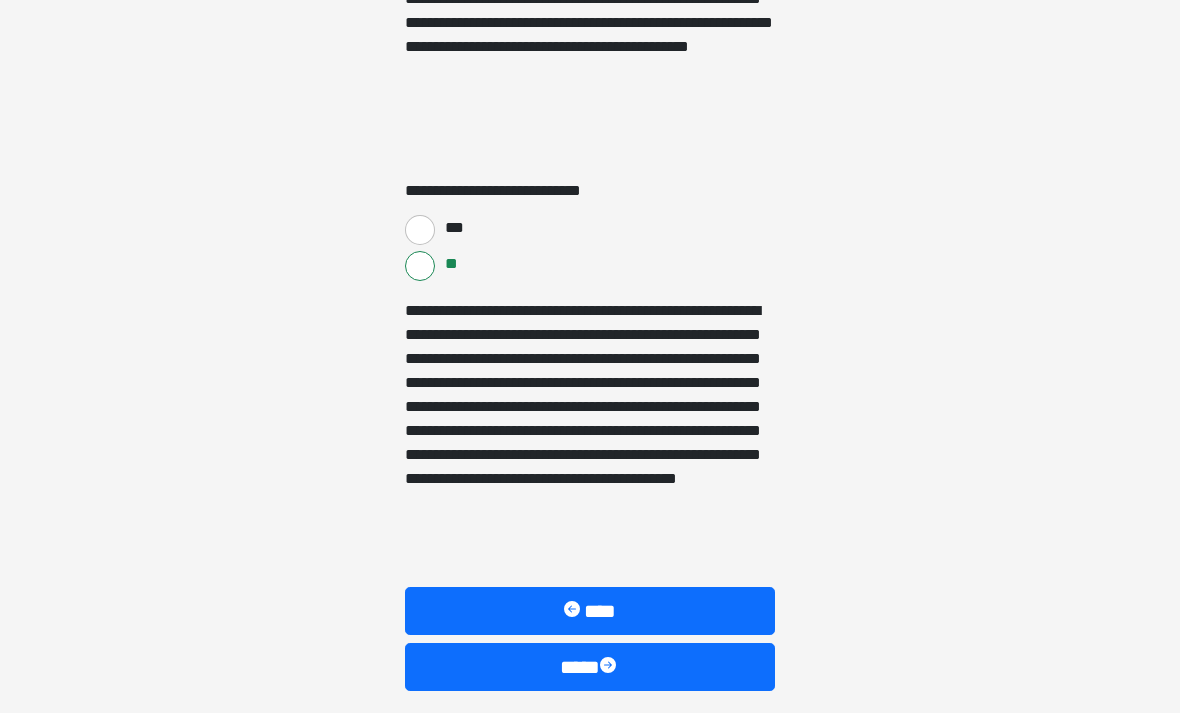 click on "****" at bounding box center (590, 667) 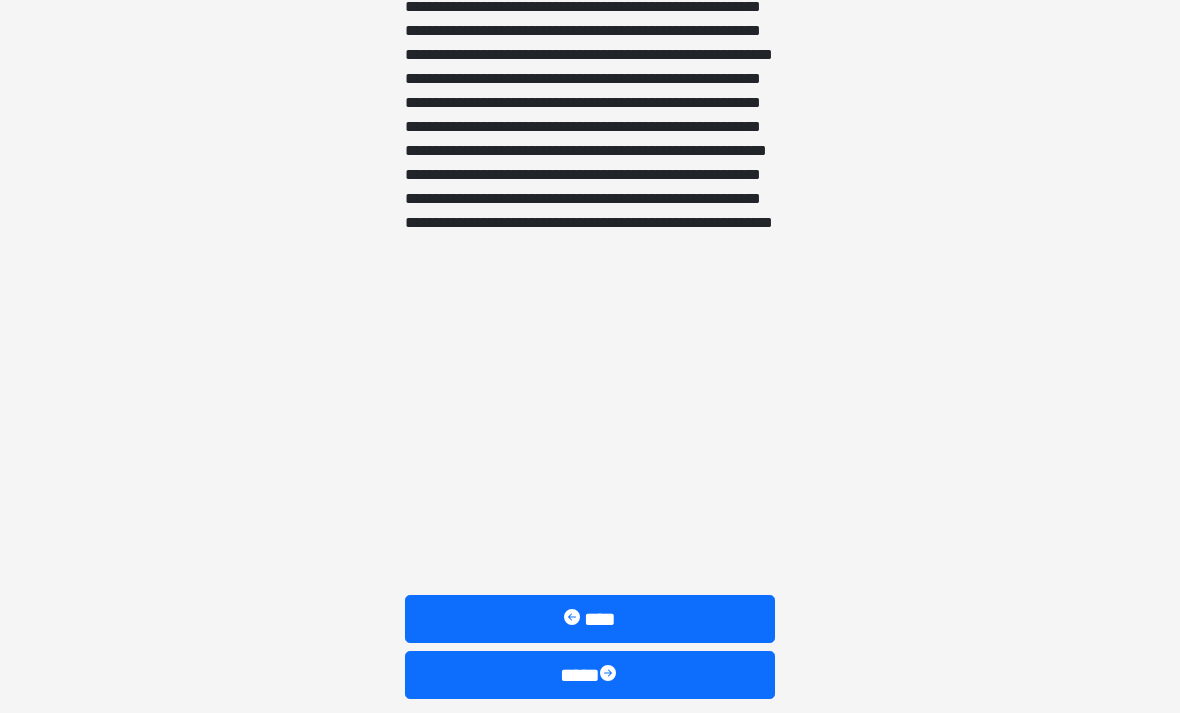 scroll, scrollTop: 1707, scrollLeft: 0, axis: vertical 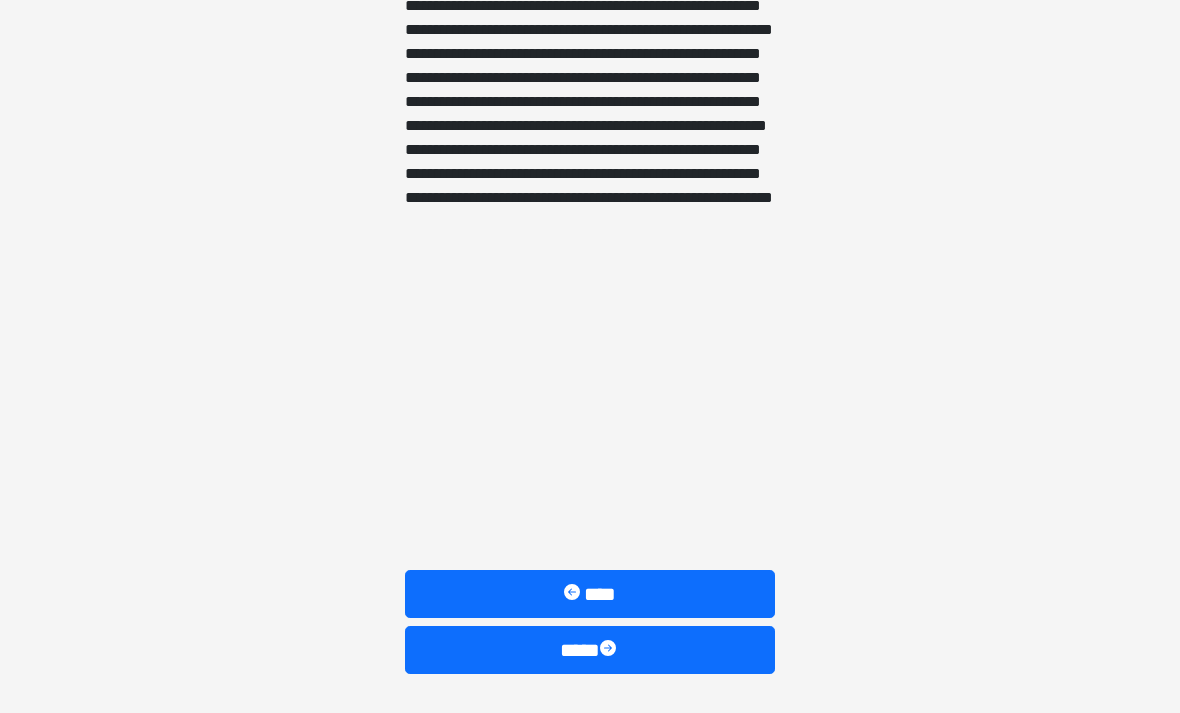 click on "****" at bounding box center (590, 650) 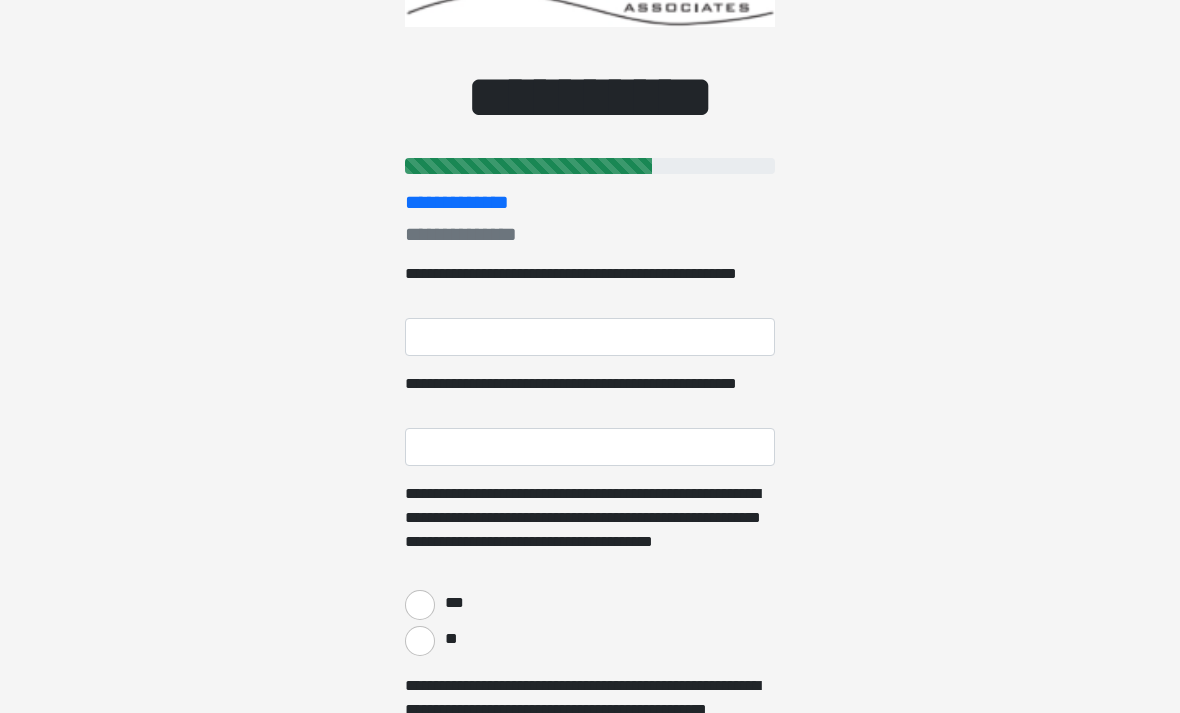 scroll, scrollTop: 0, scrollLeft: 0, axis: both 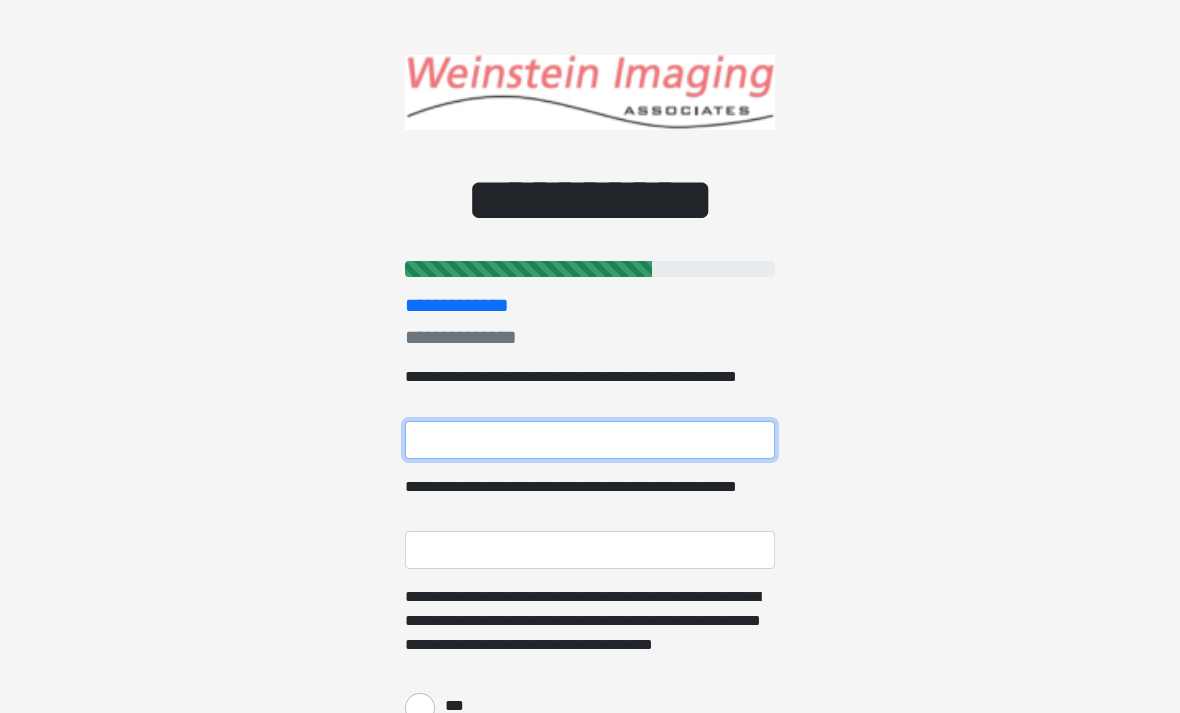click on "**********" at bounding box center (590, 440) 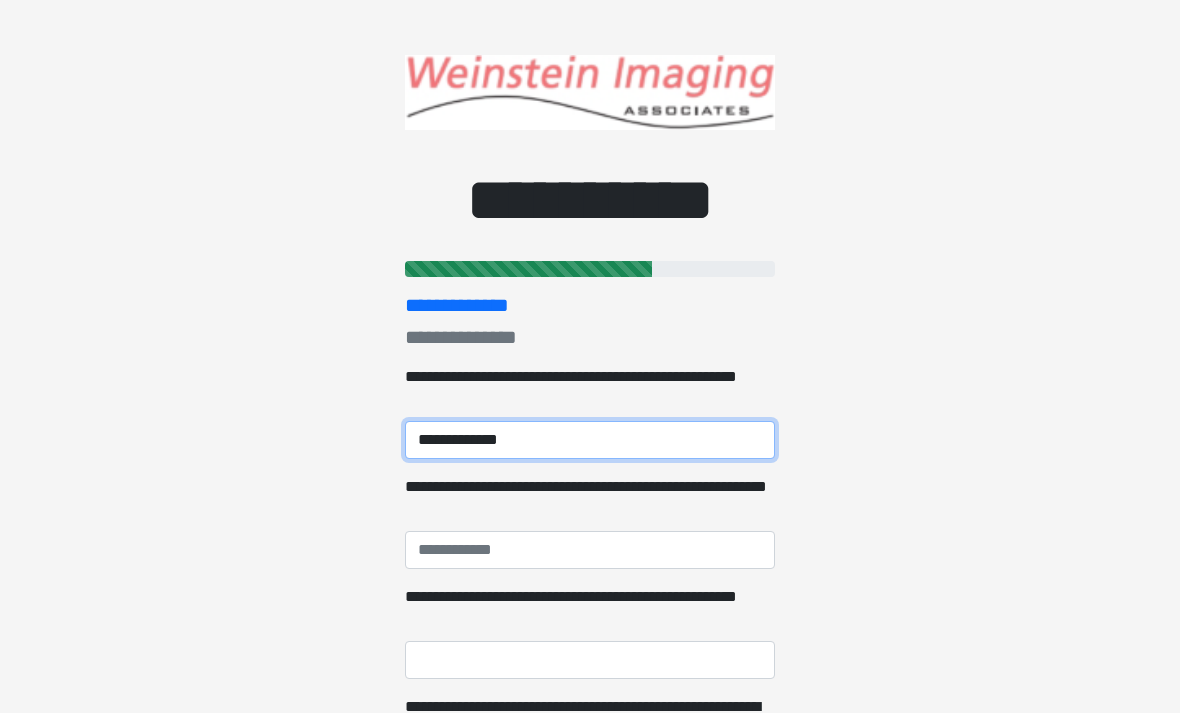type on "**********" 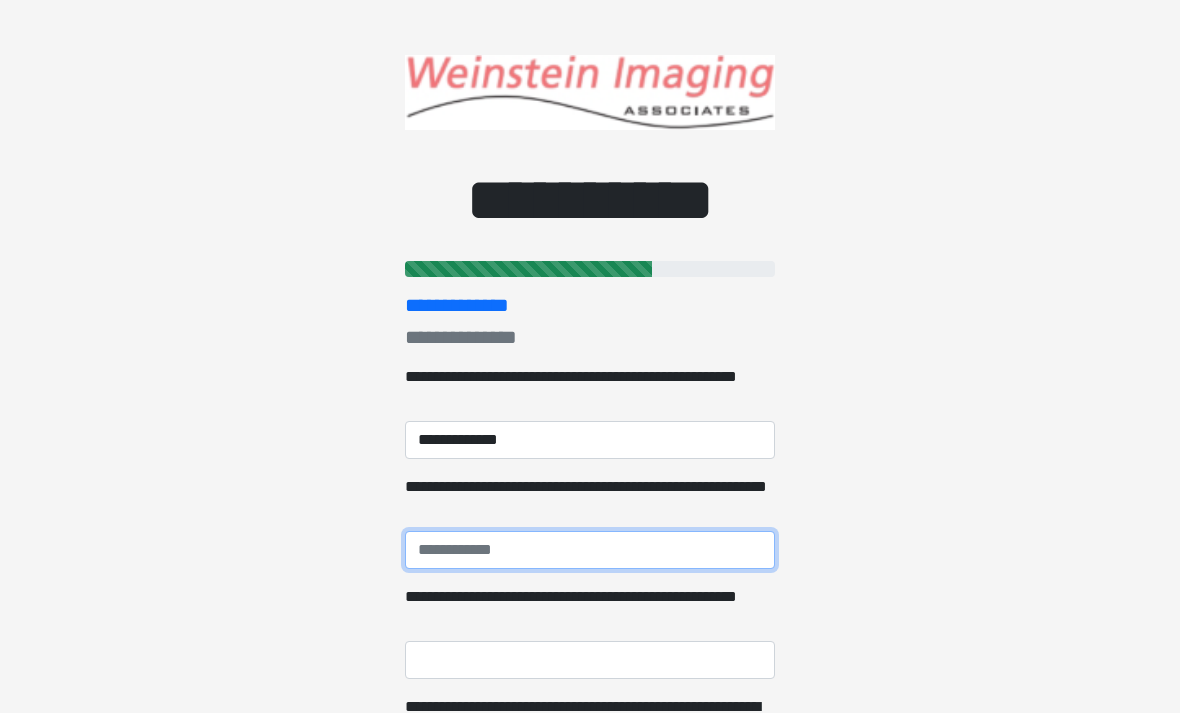click on "**********" at bounding box center [590, 550] 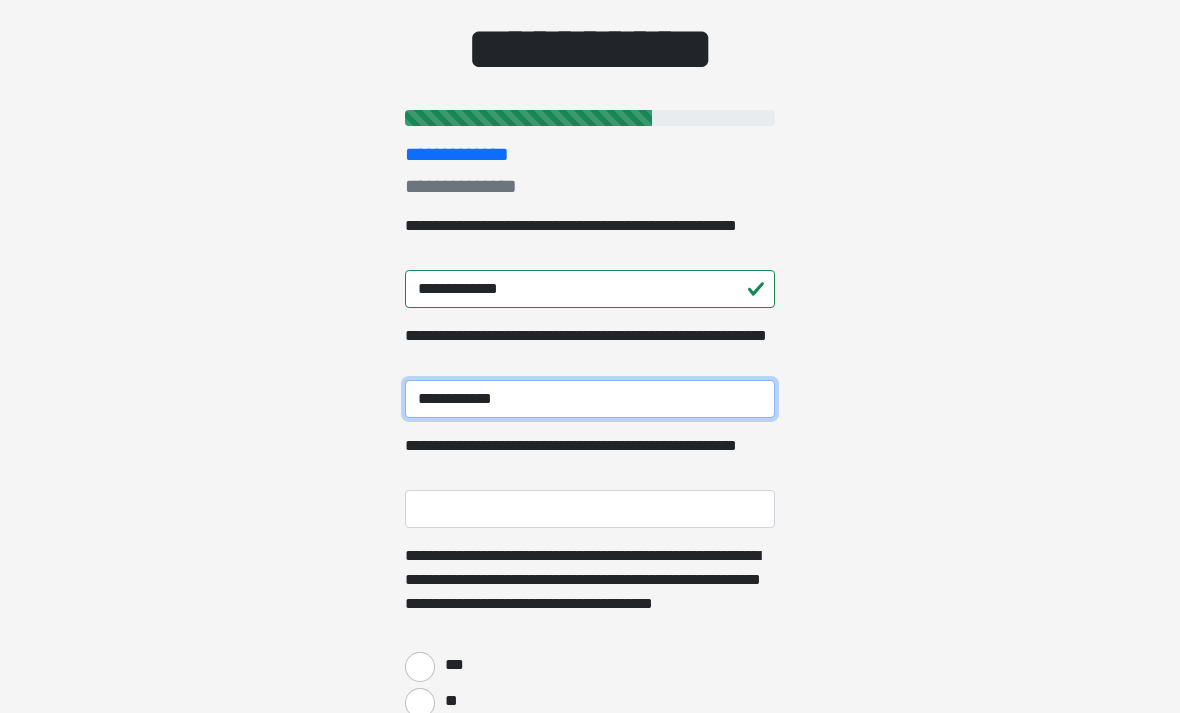 scroll, scrollTop: 151, scrollLeft: 0, axis: vertical 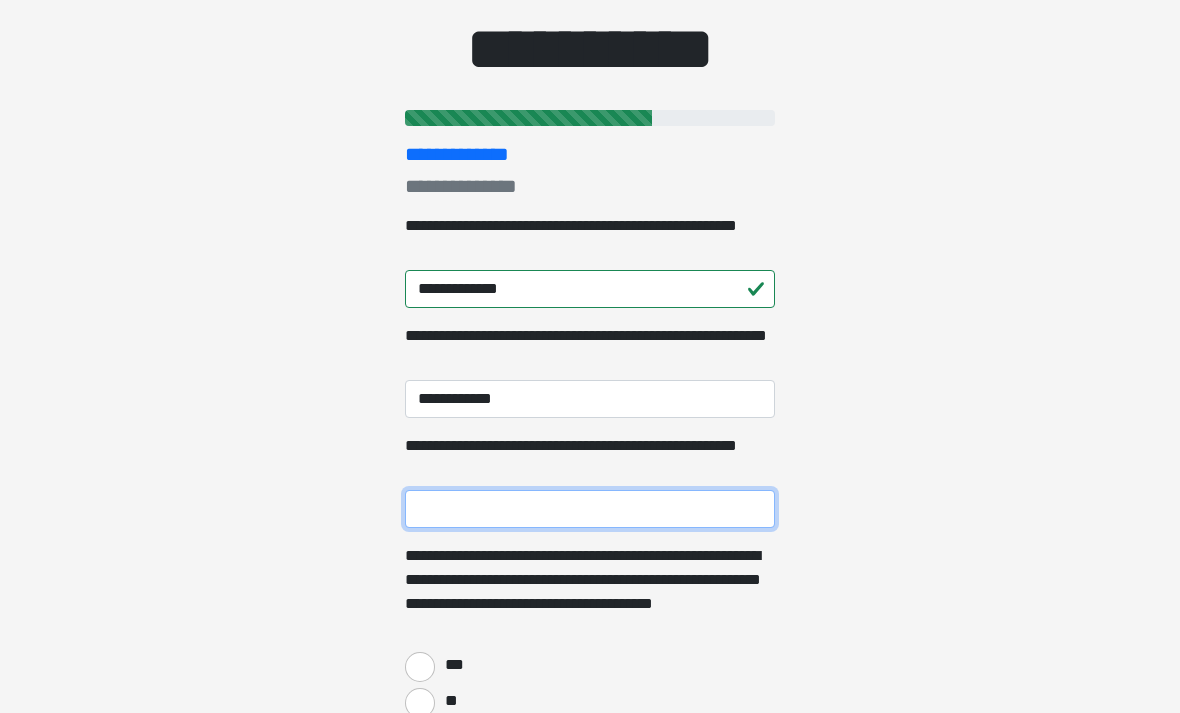click on "**********" at bounding box center (590, 509) 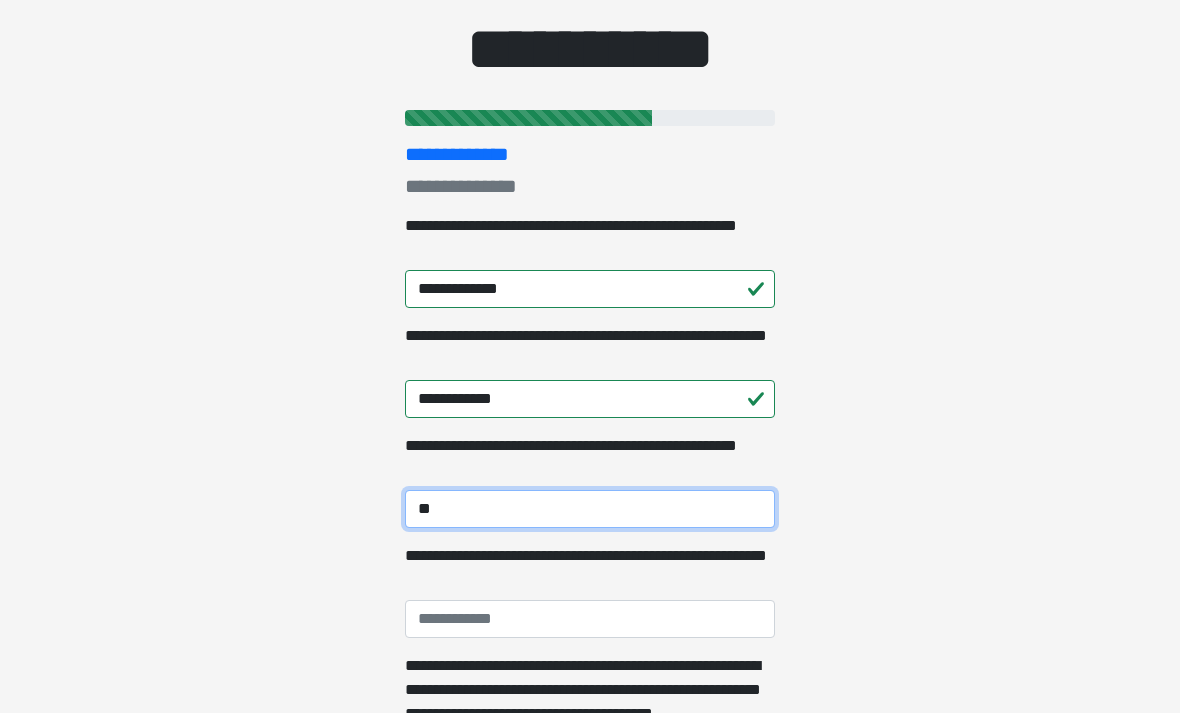 type on "*" 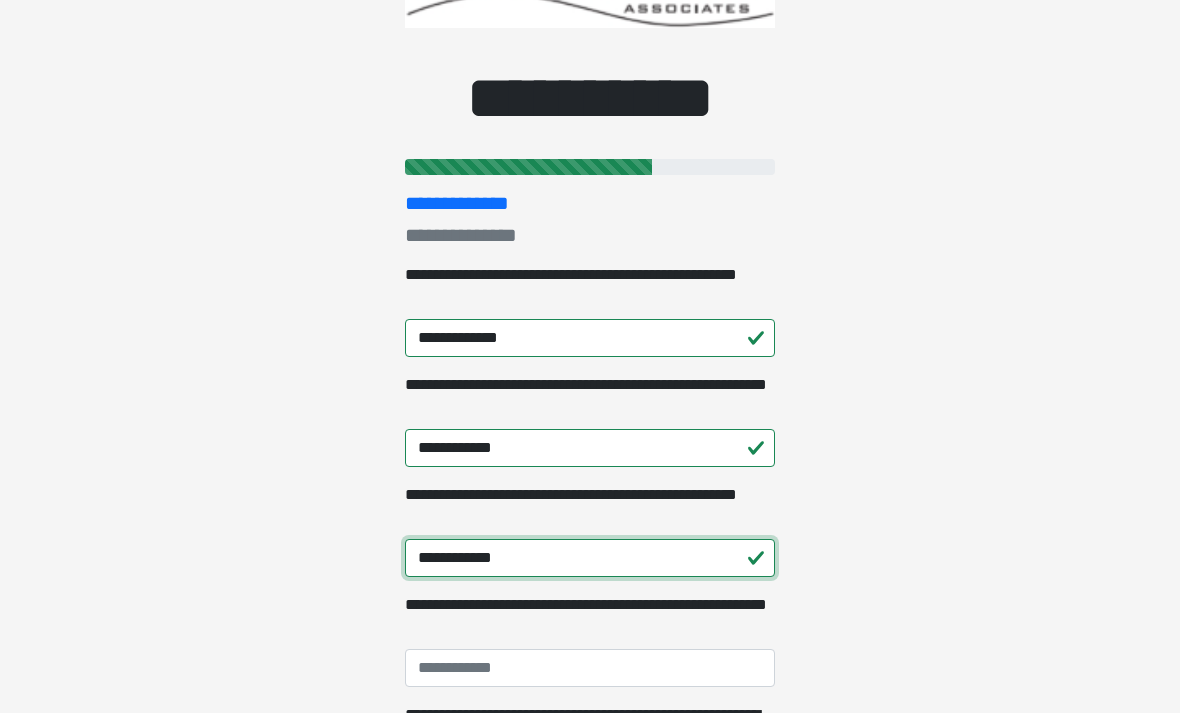 scroll, scrollTop: 0, scrollLeft: 0, axis: both 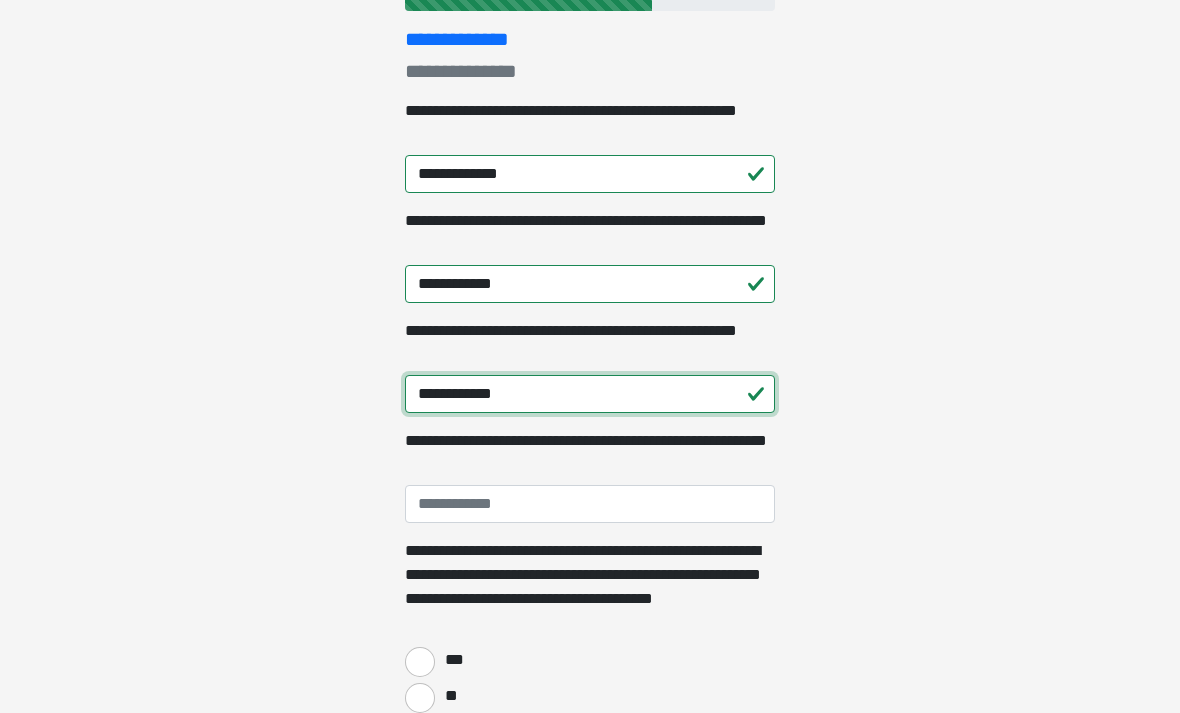 type on "**********" 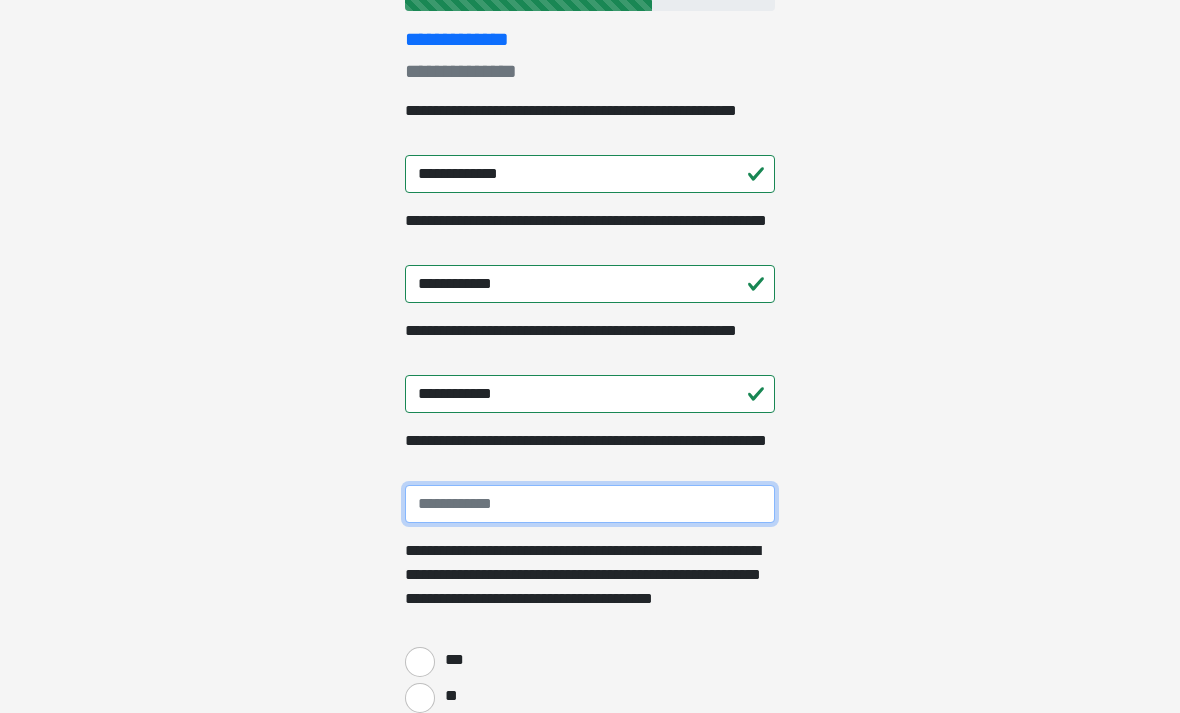click on "**********" at bounding box center (590, 505) 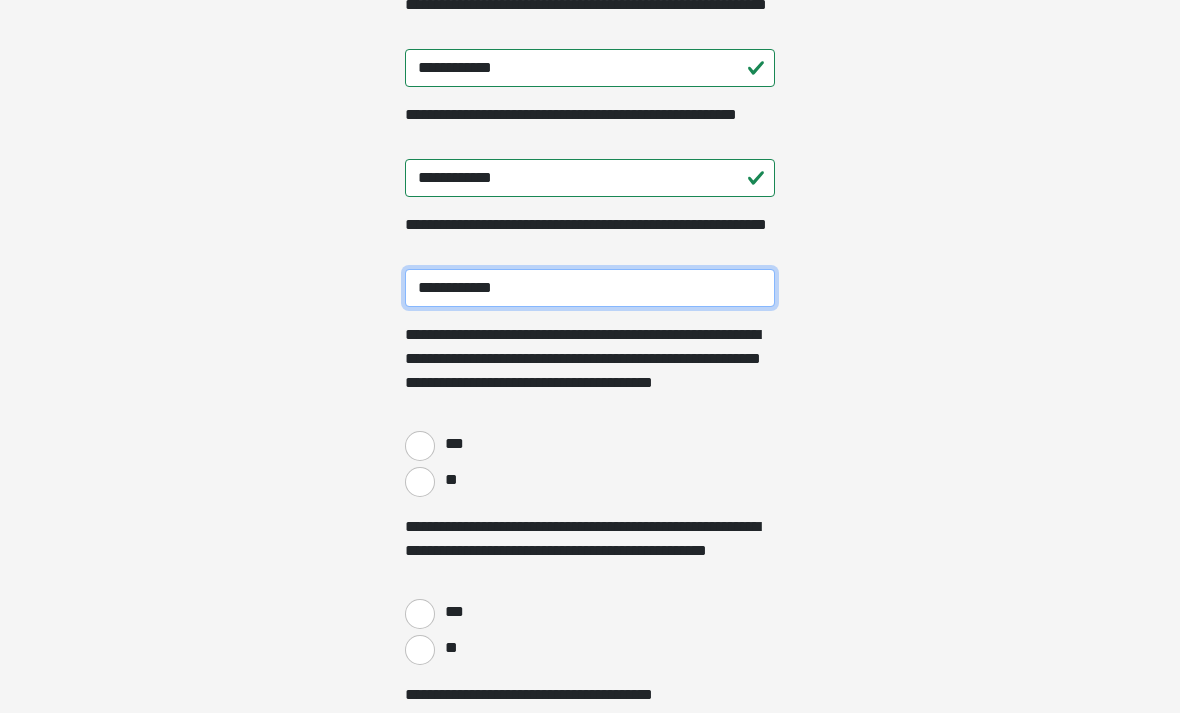 scroll, scrollTop: 482, scrollLeft: 0, axis: vertical 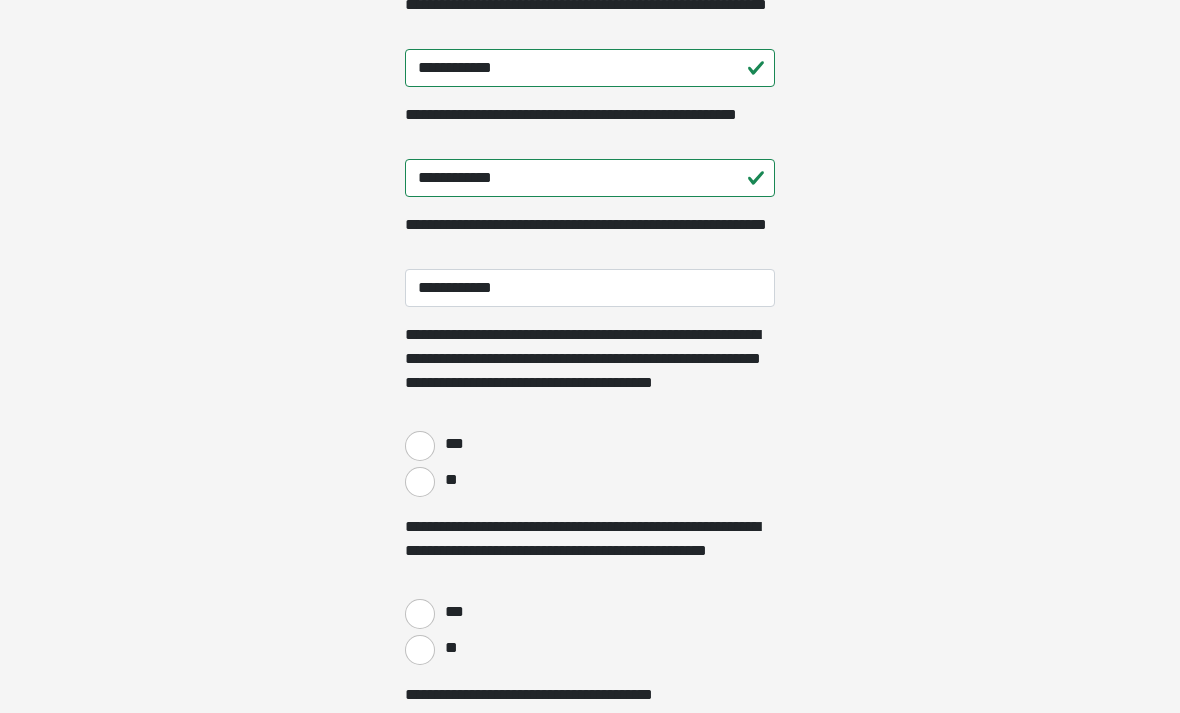click on "***" at bounding box center (453, 444) 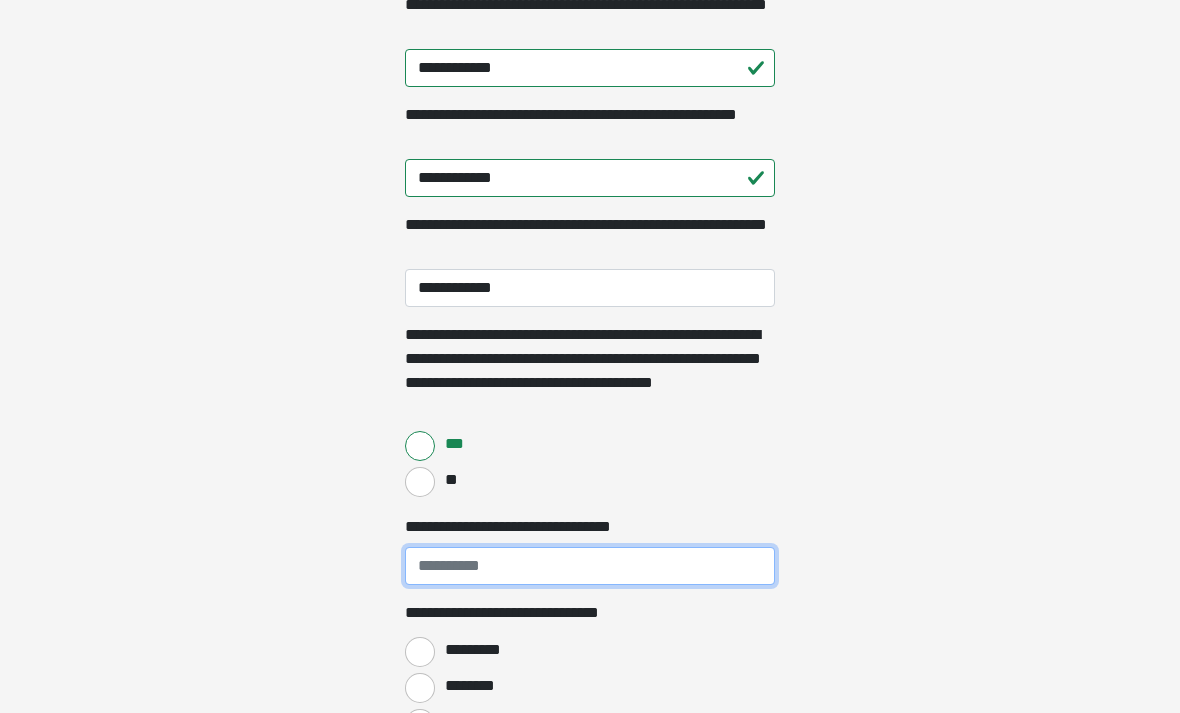 click on "**********" at bounding box center [590, 566] 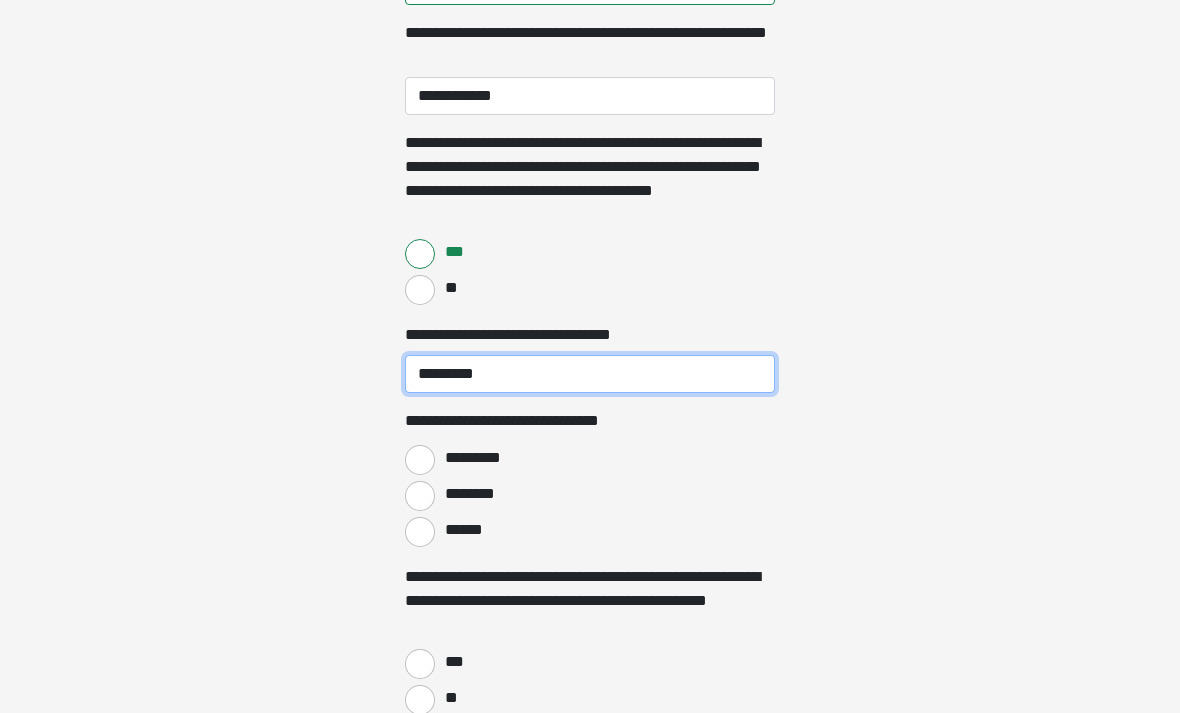 type on "*********" 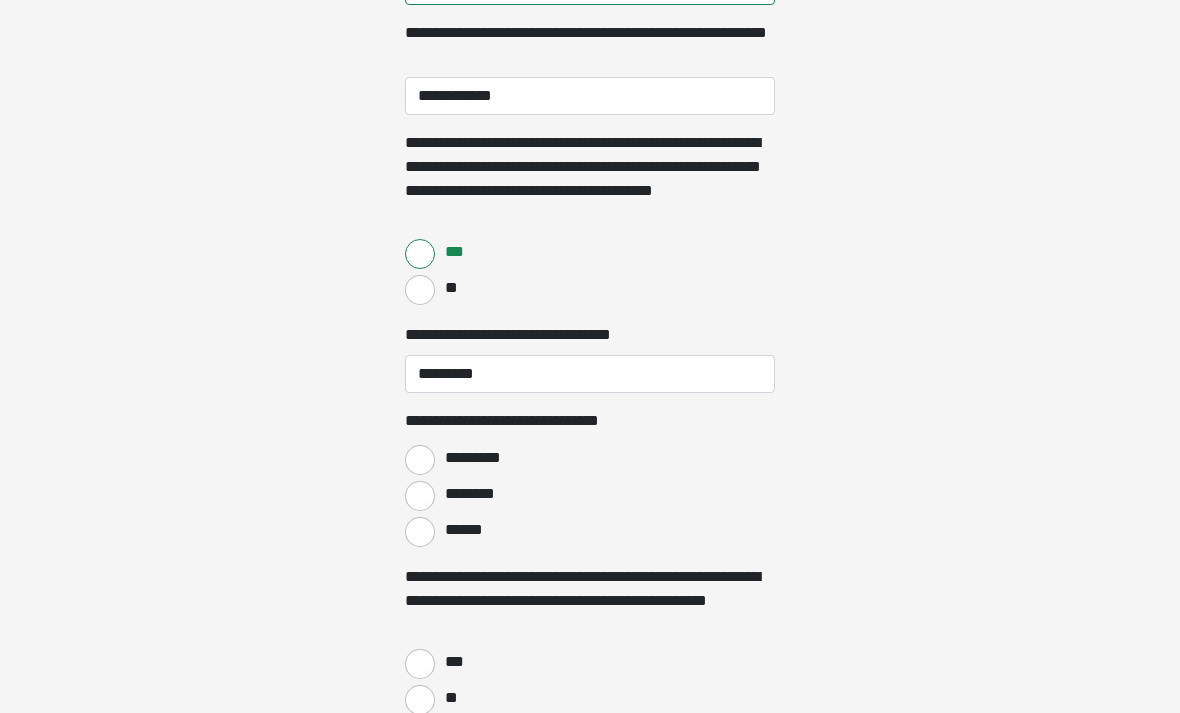 click on "********" at bounding box center [420, 497] 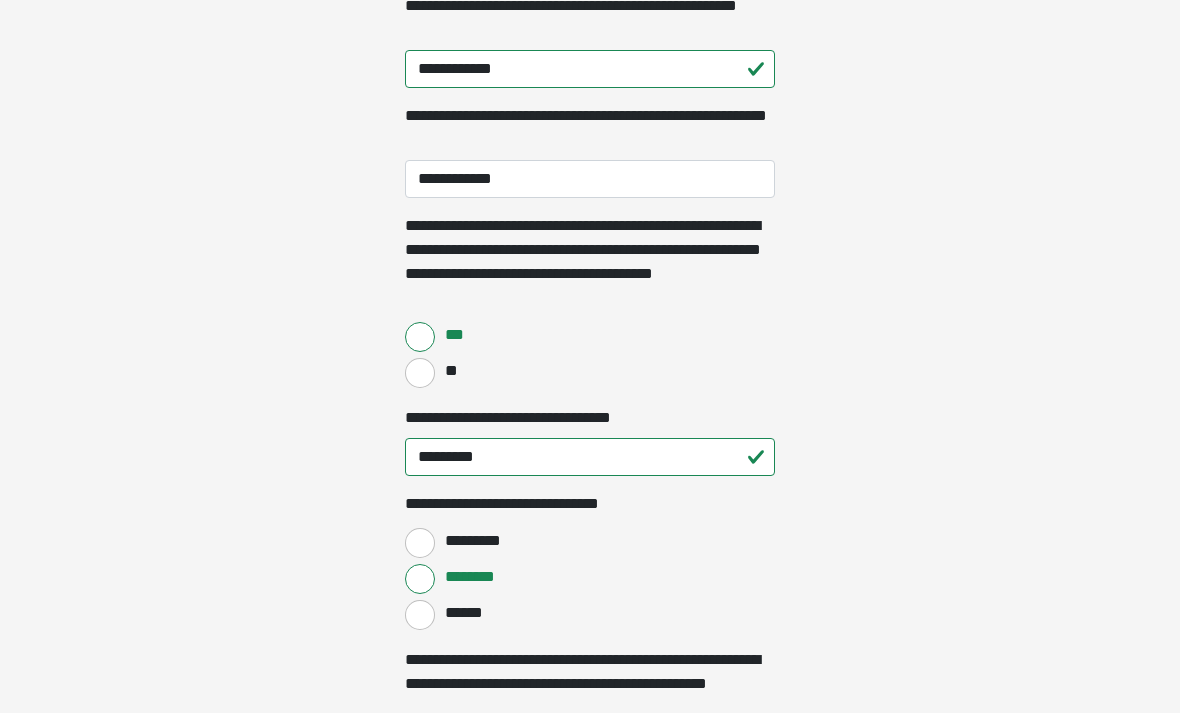 scroll, scrollTop: 591, scrollLeft: 0, axis: vertical 